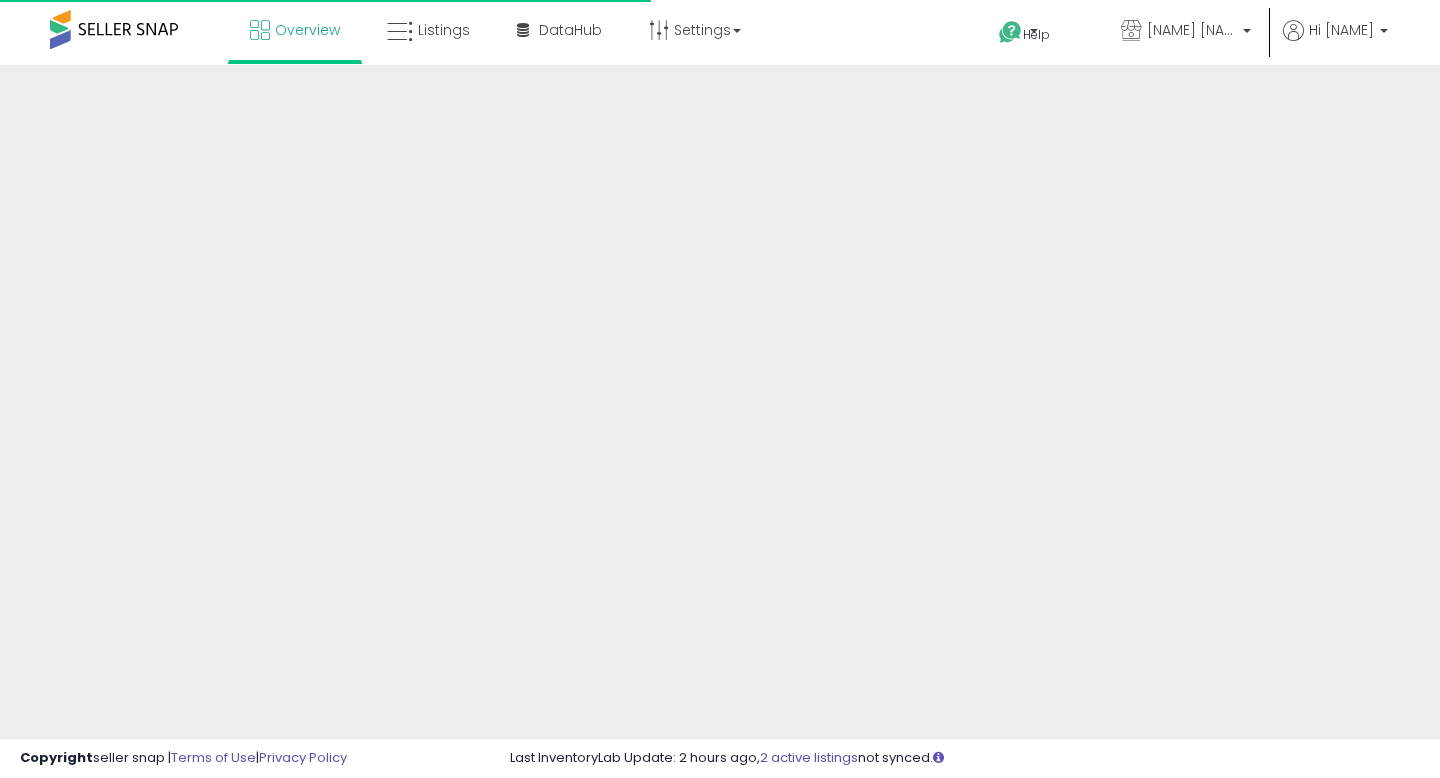 scroll, scrollTop: 0, scrollLeft: 0, axis: both 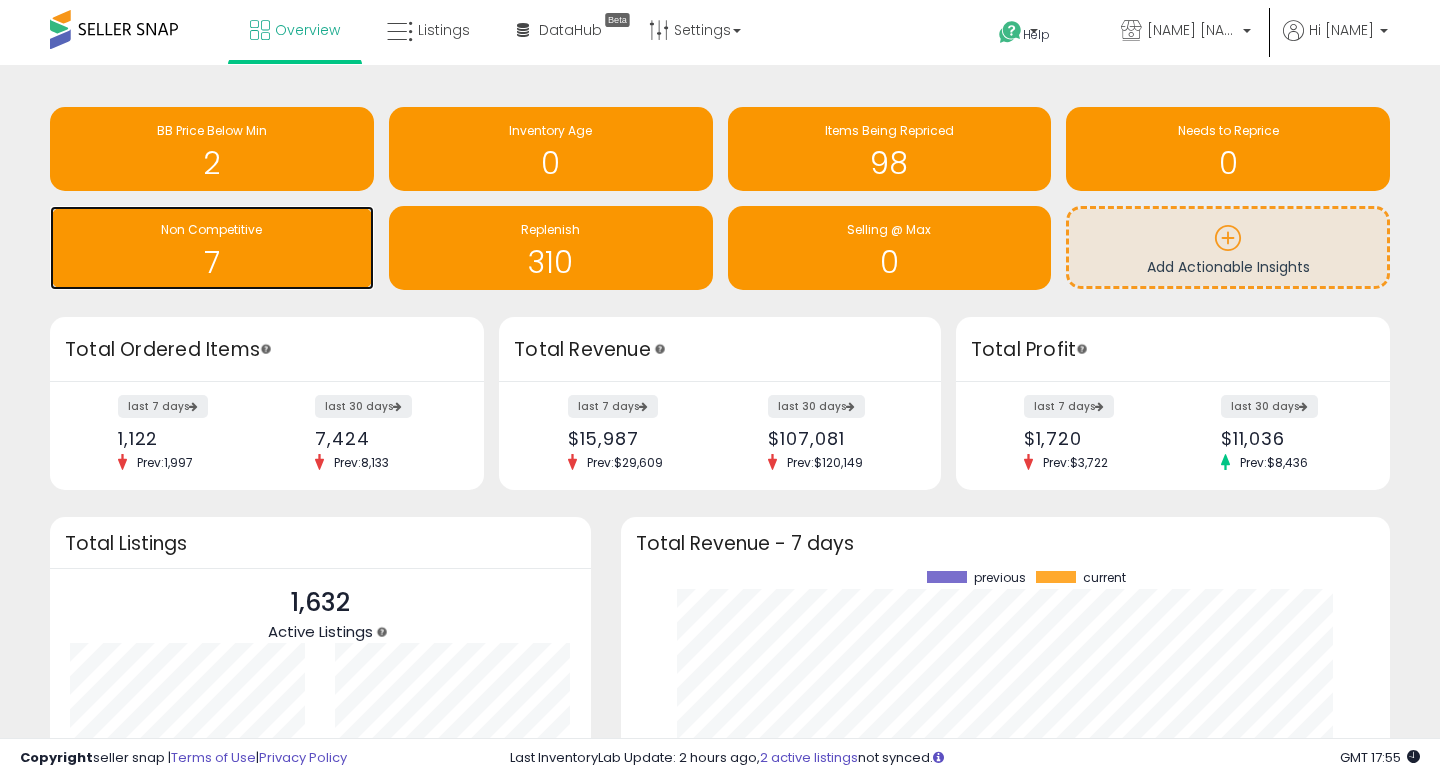 click on "7" at bounding box center [212, 262] 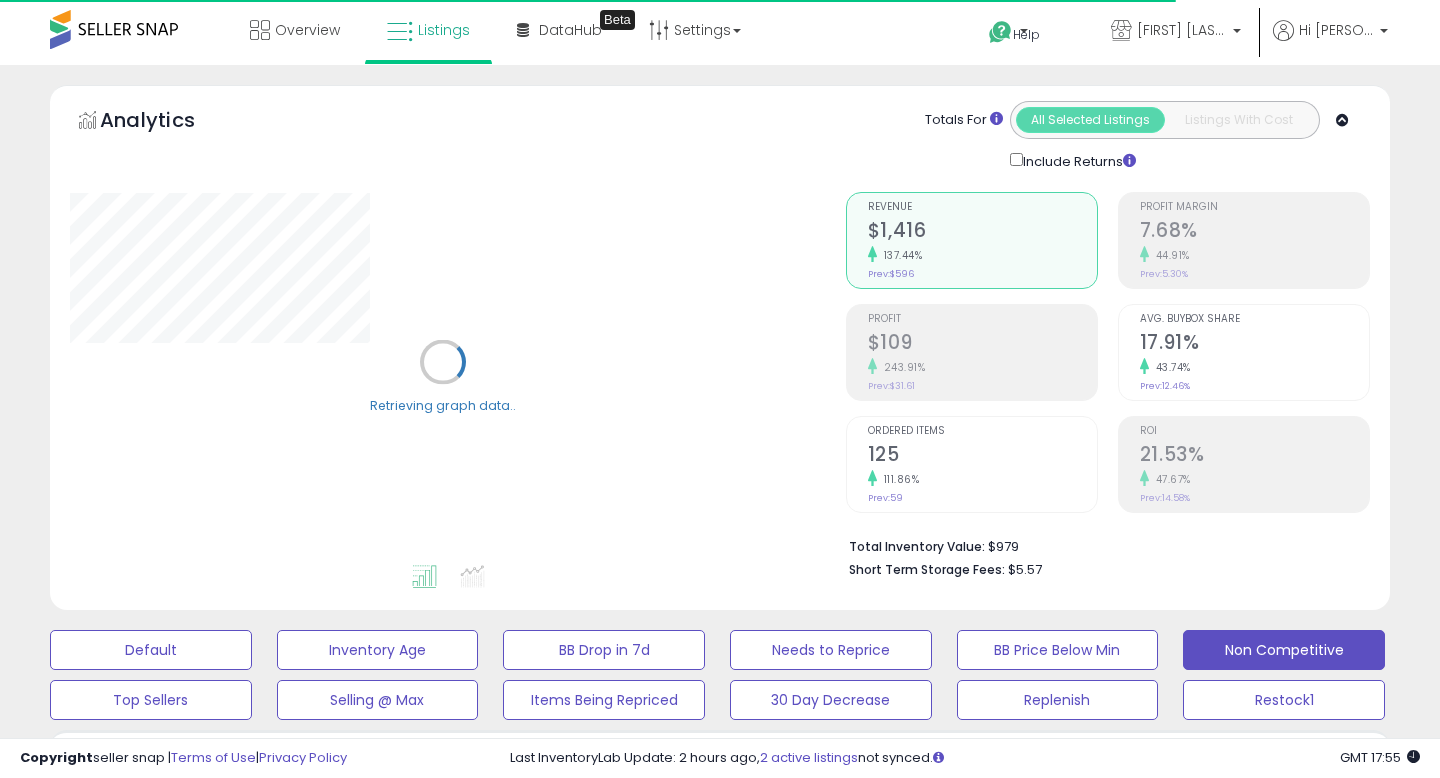 scroll, scrollTop: 9, scrollLeft: 0, axis: vertical 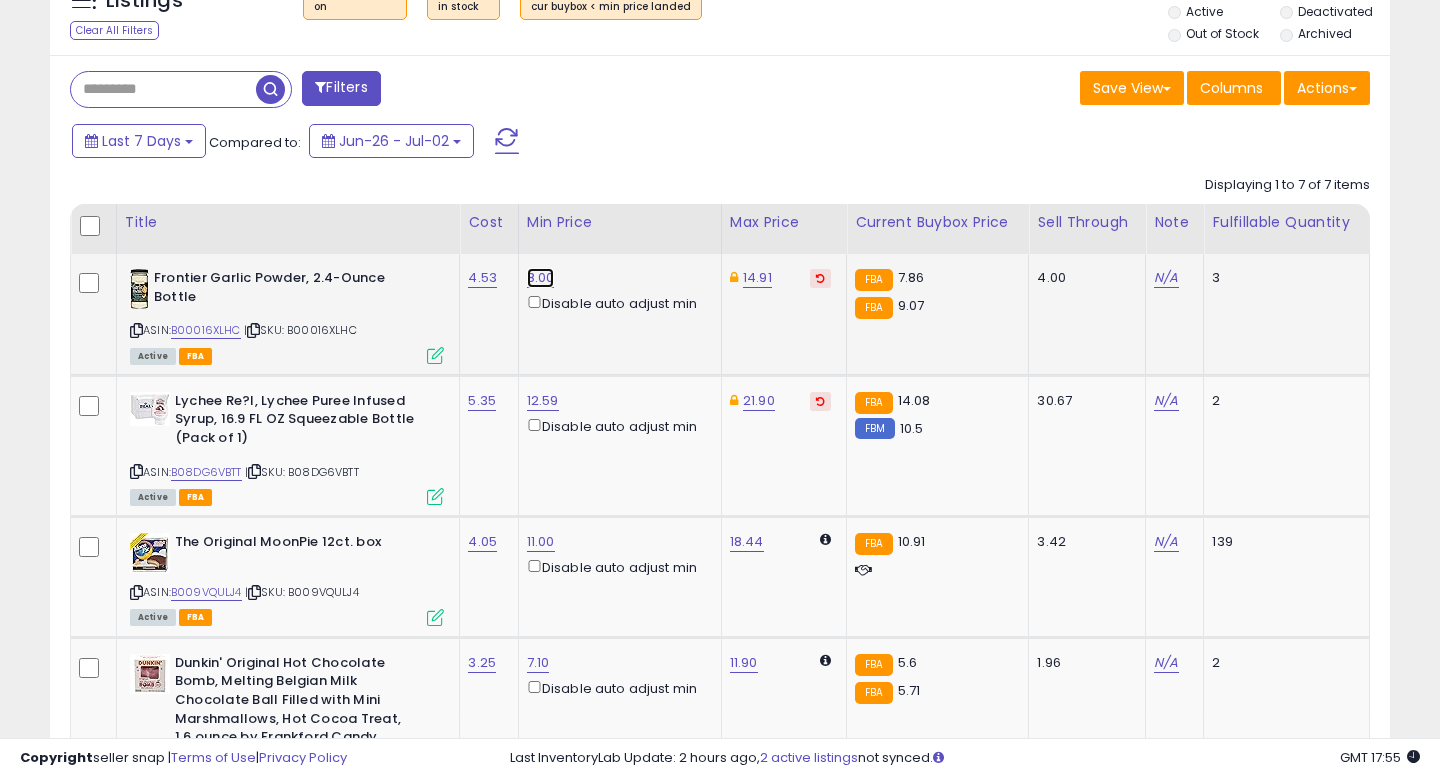 click on "8.00" at bounding box center [541, 278] 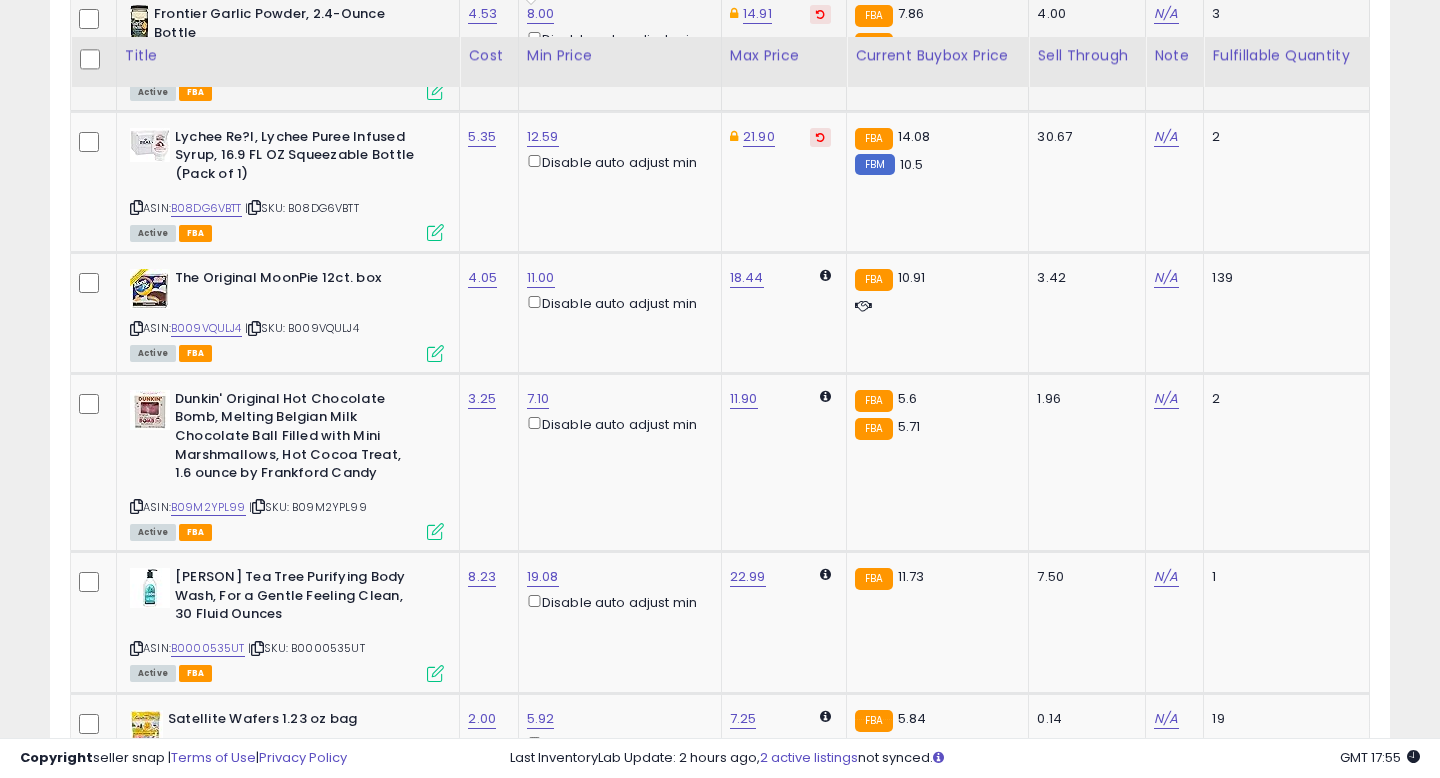 scroll, scrollTop: 1084, scrollLeft: 0, axis: vertical 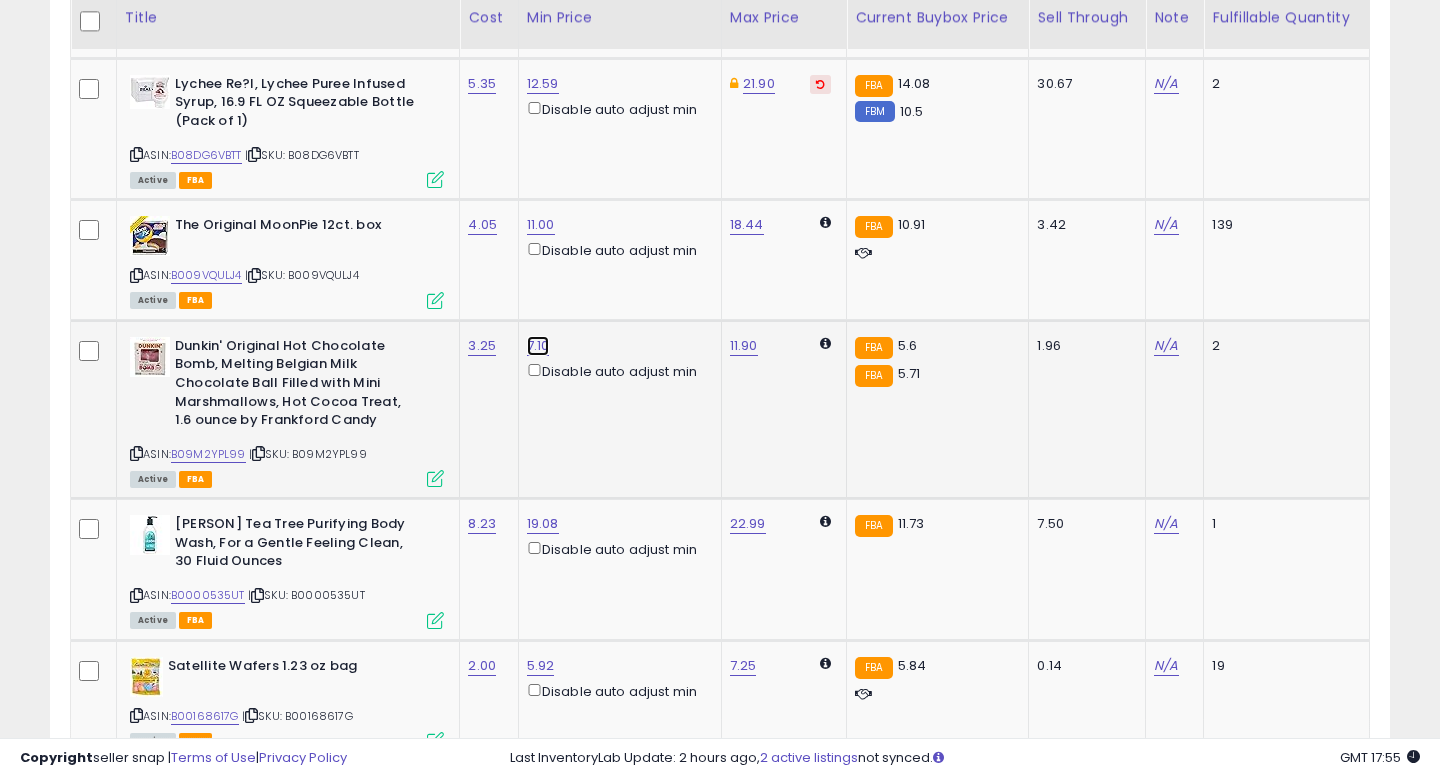 click on "7.10" at bounding box center [541, -39] 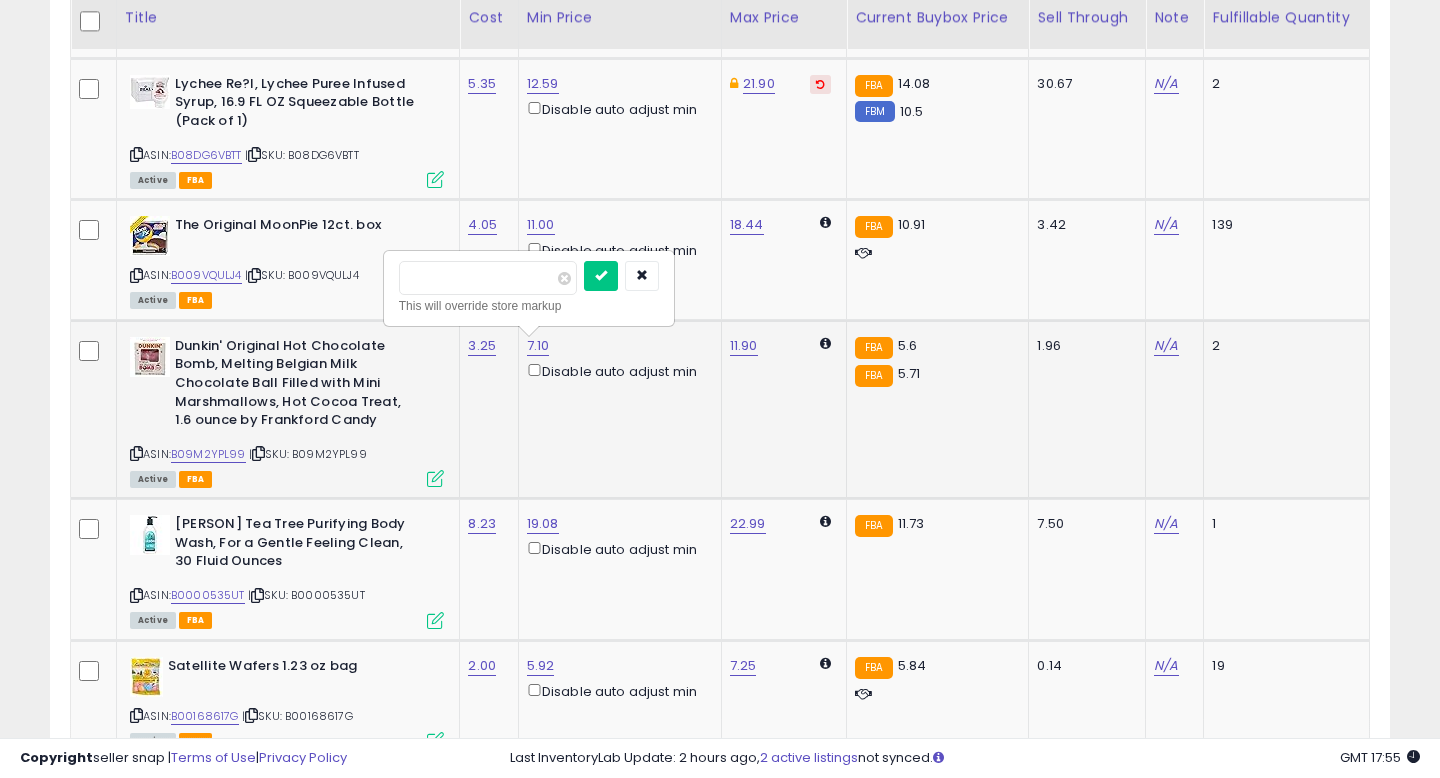 click on "****" at bounding box center (488, 278) 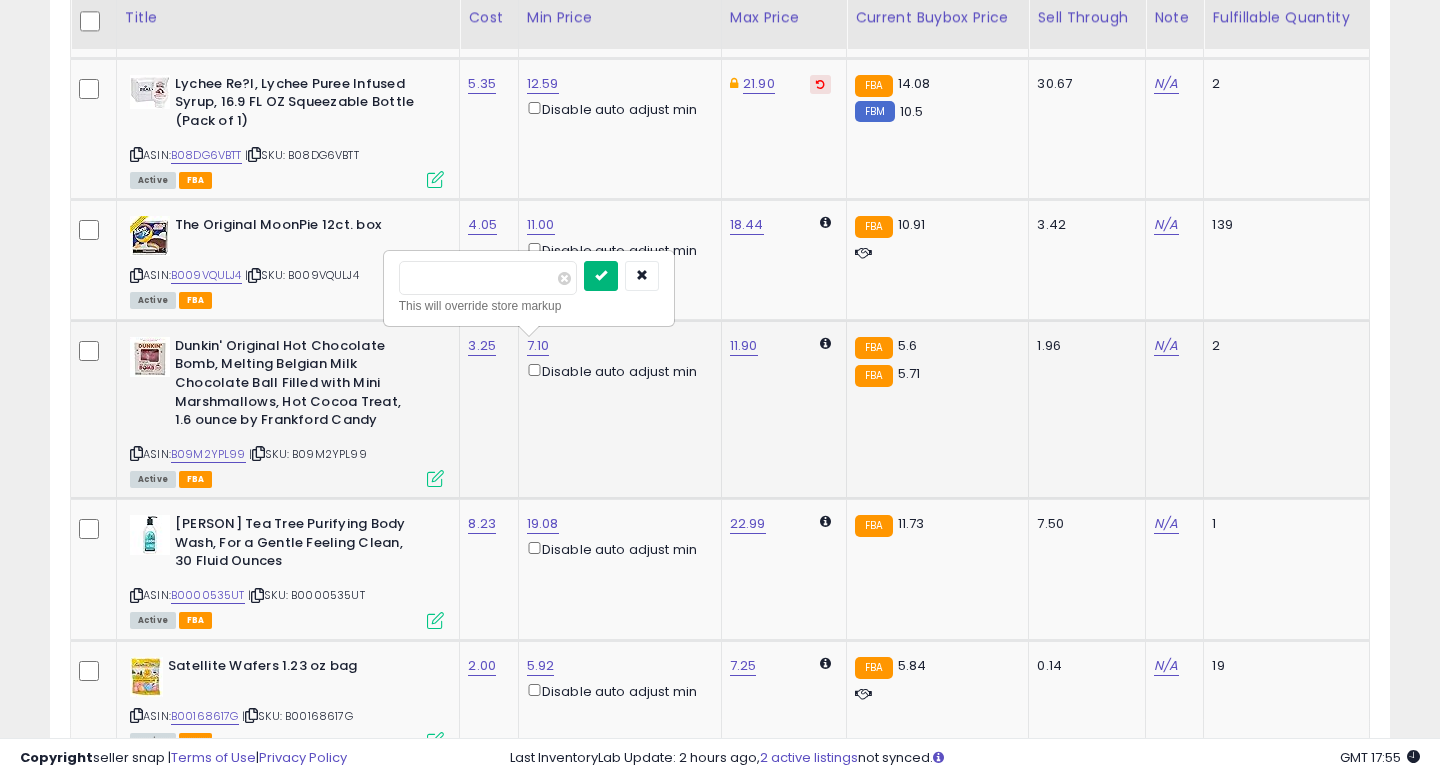 type on "*" 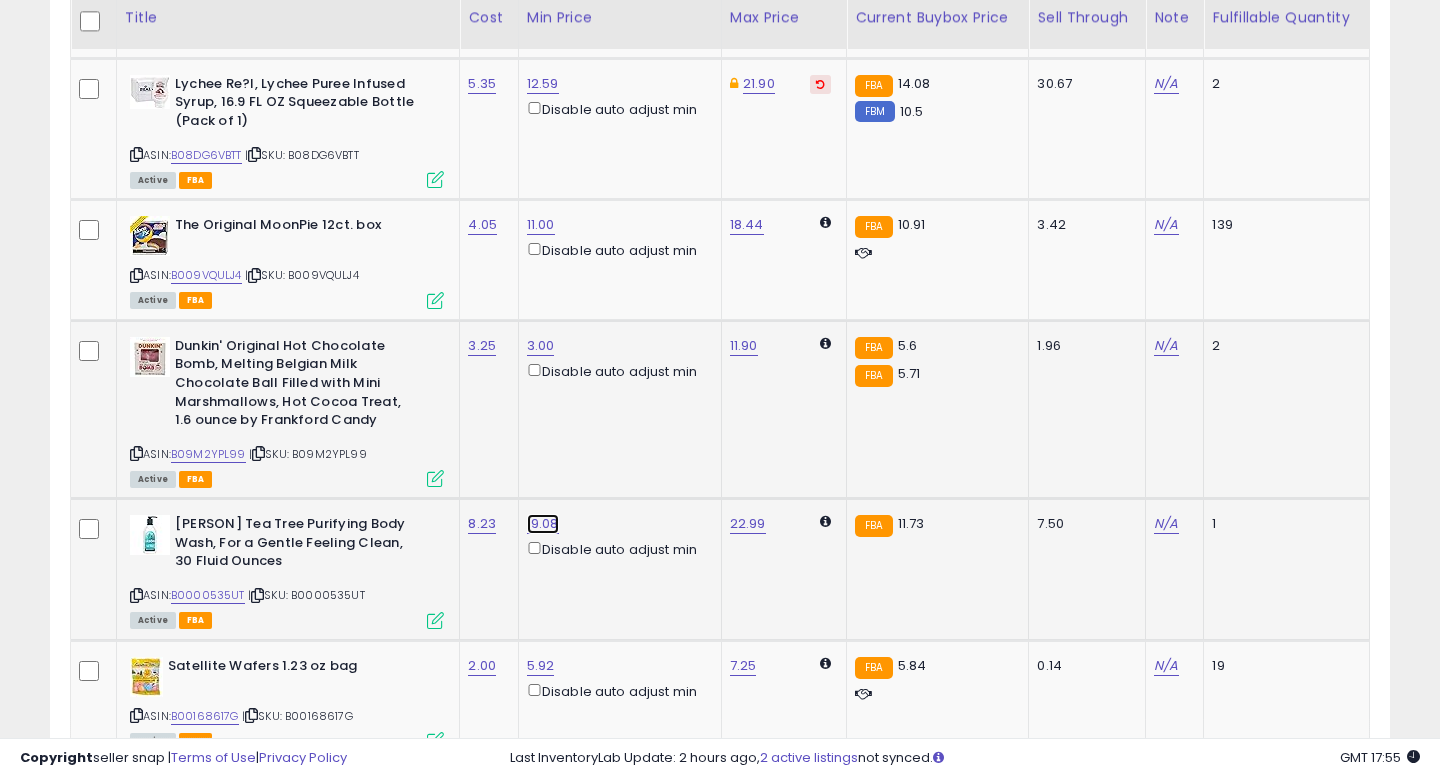 click on "19.08" at bounding box center [541, -39] 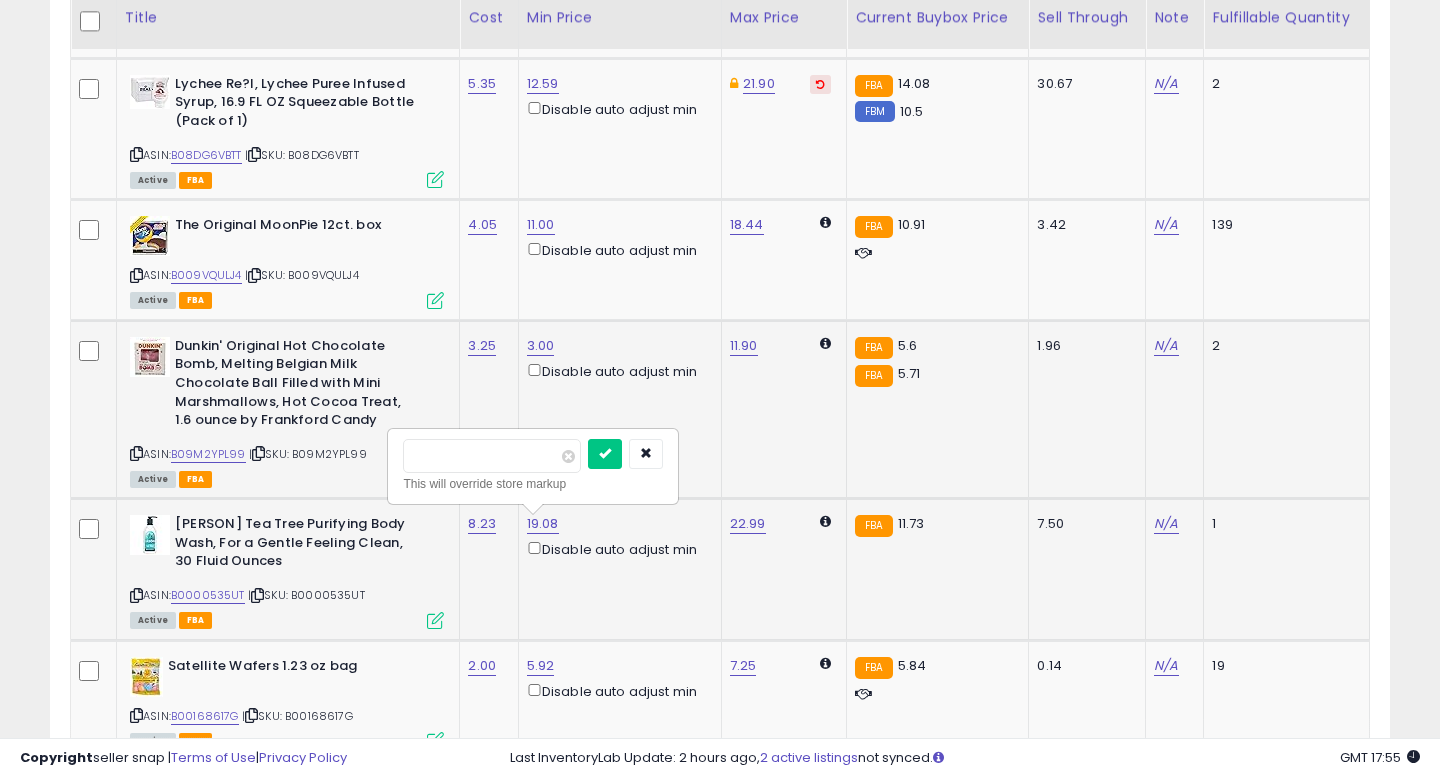 click on "*****" at bounding box center (492, 456) 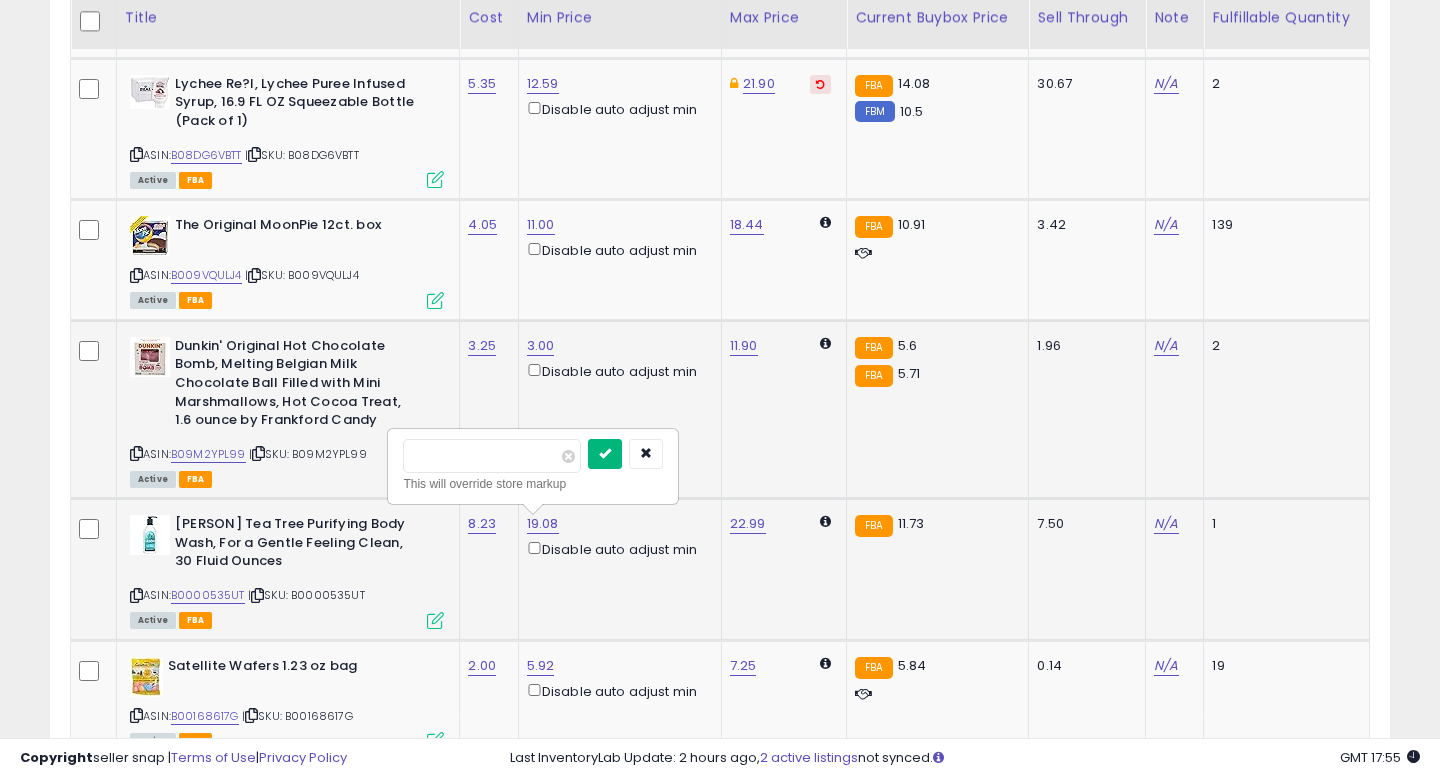 type on "*" 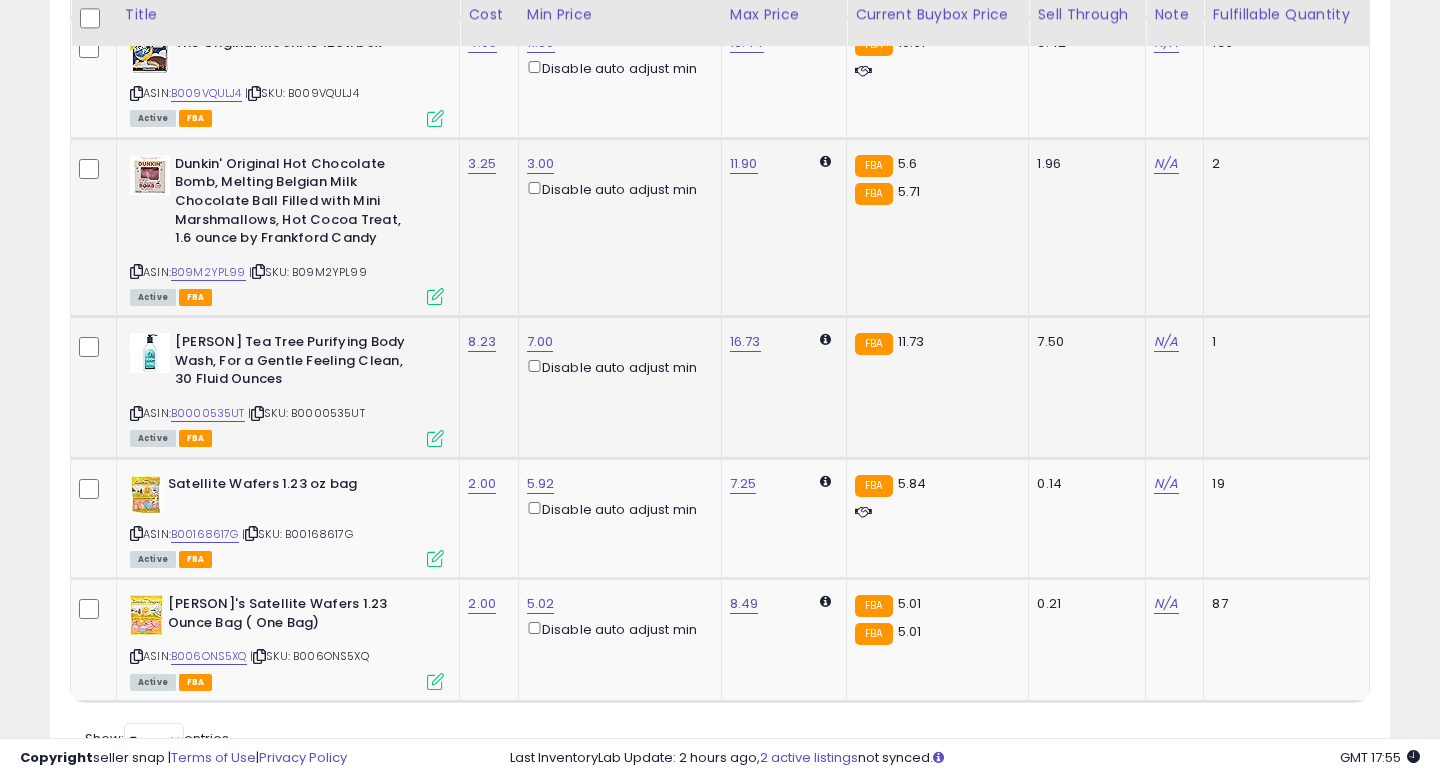 scroll, scrollTop: 1267, scrollLeft: 0, axis: vertical 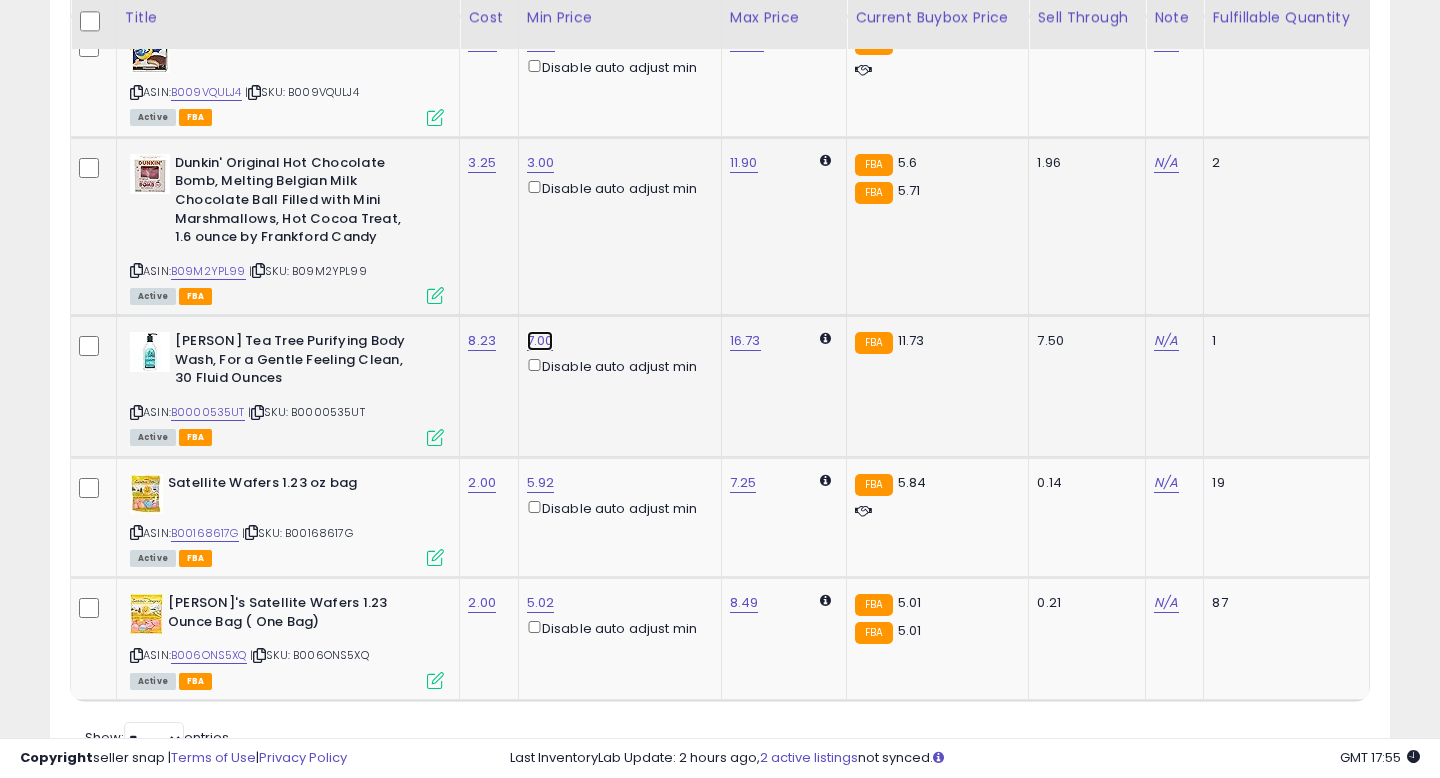 click on "7.00" at bounding box center (541, -222) 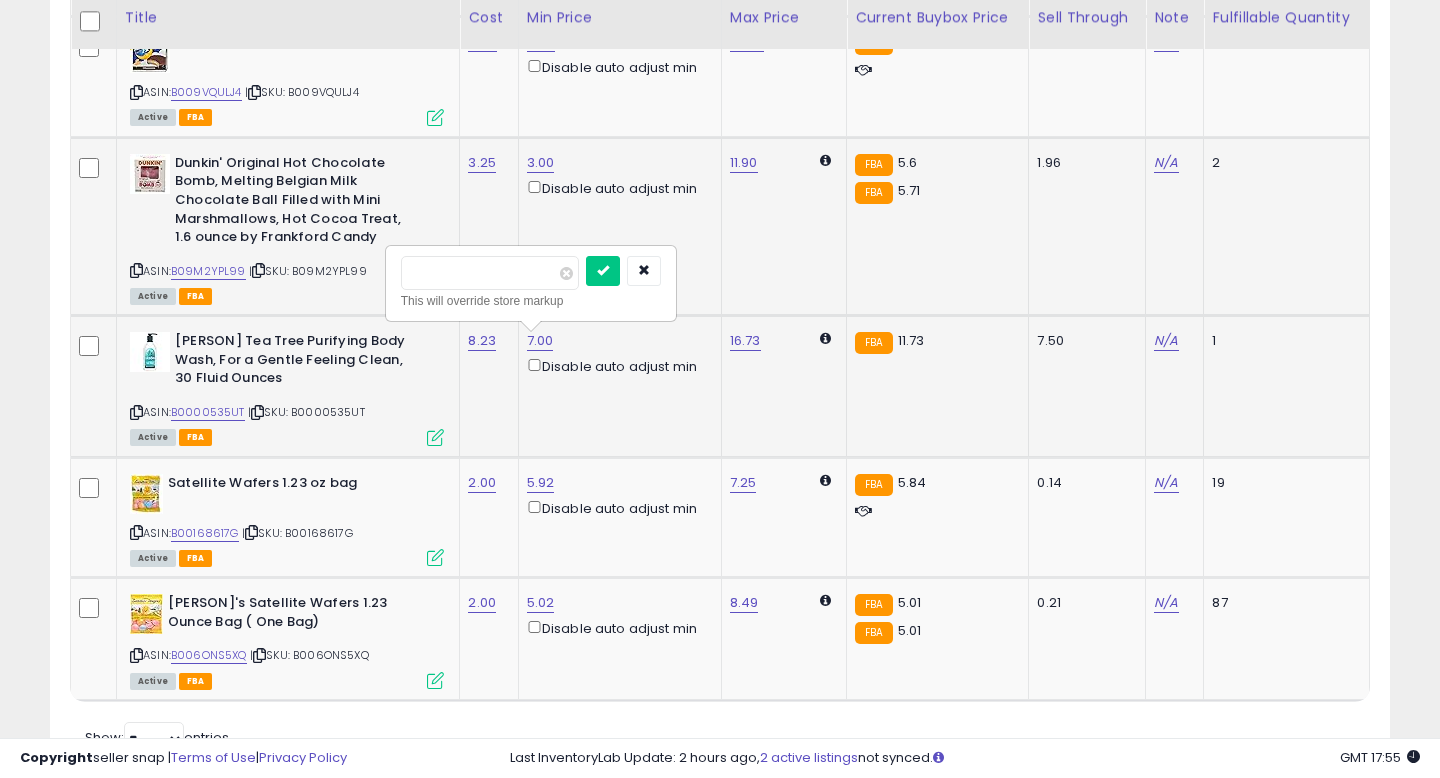 click on "****" at bounding box center (490, 273) 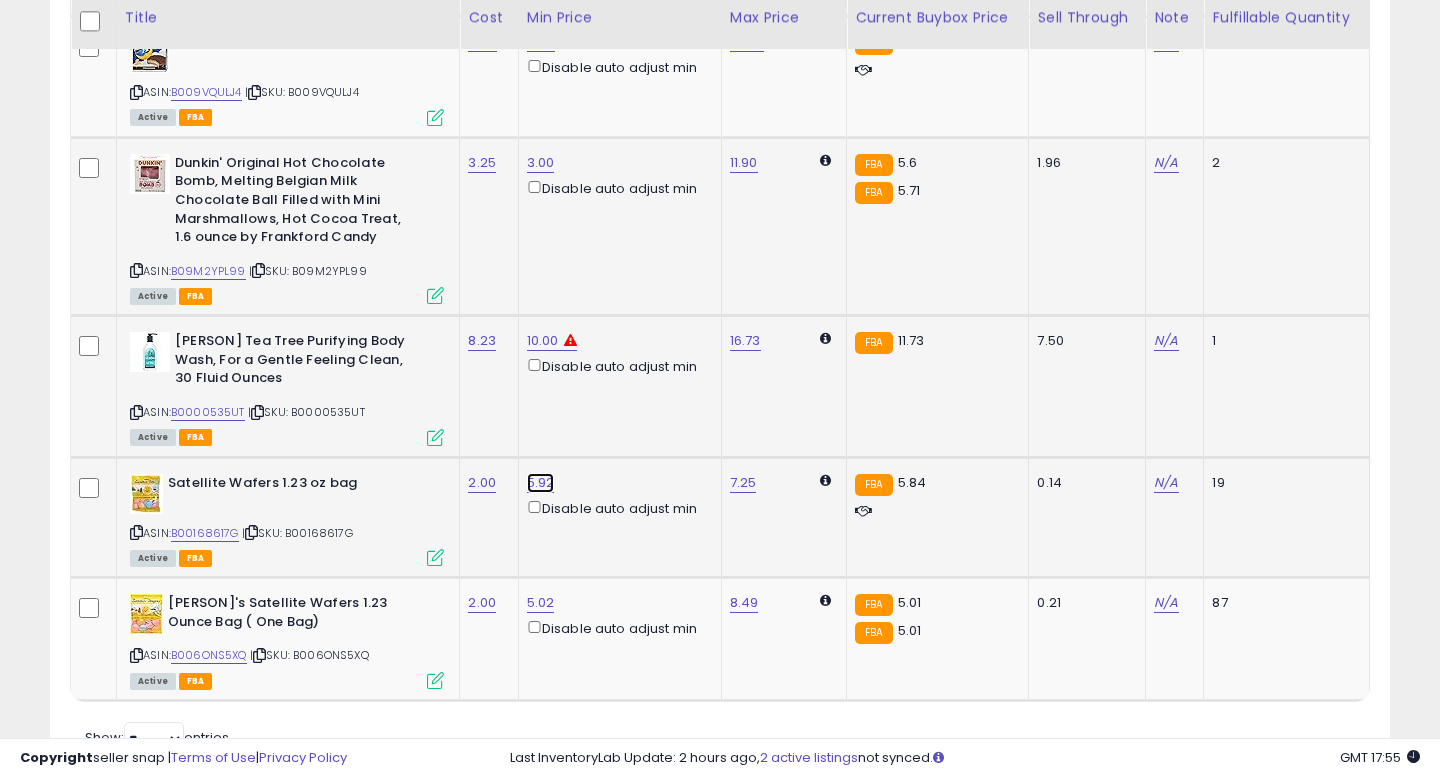 click on "5.92" at bounding box center (541, -222) 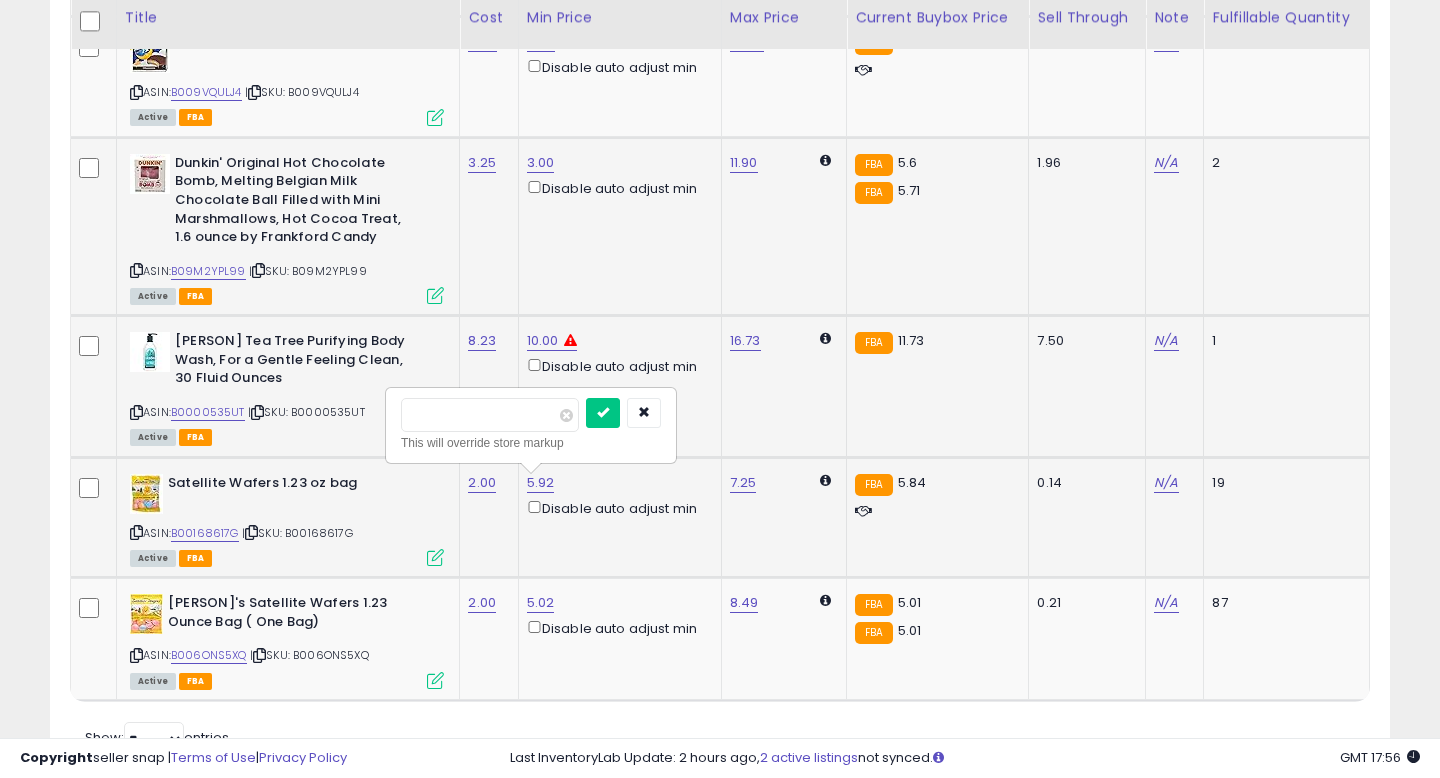 click on "****" at bounding box center (490, 415) 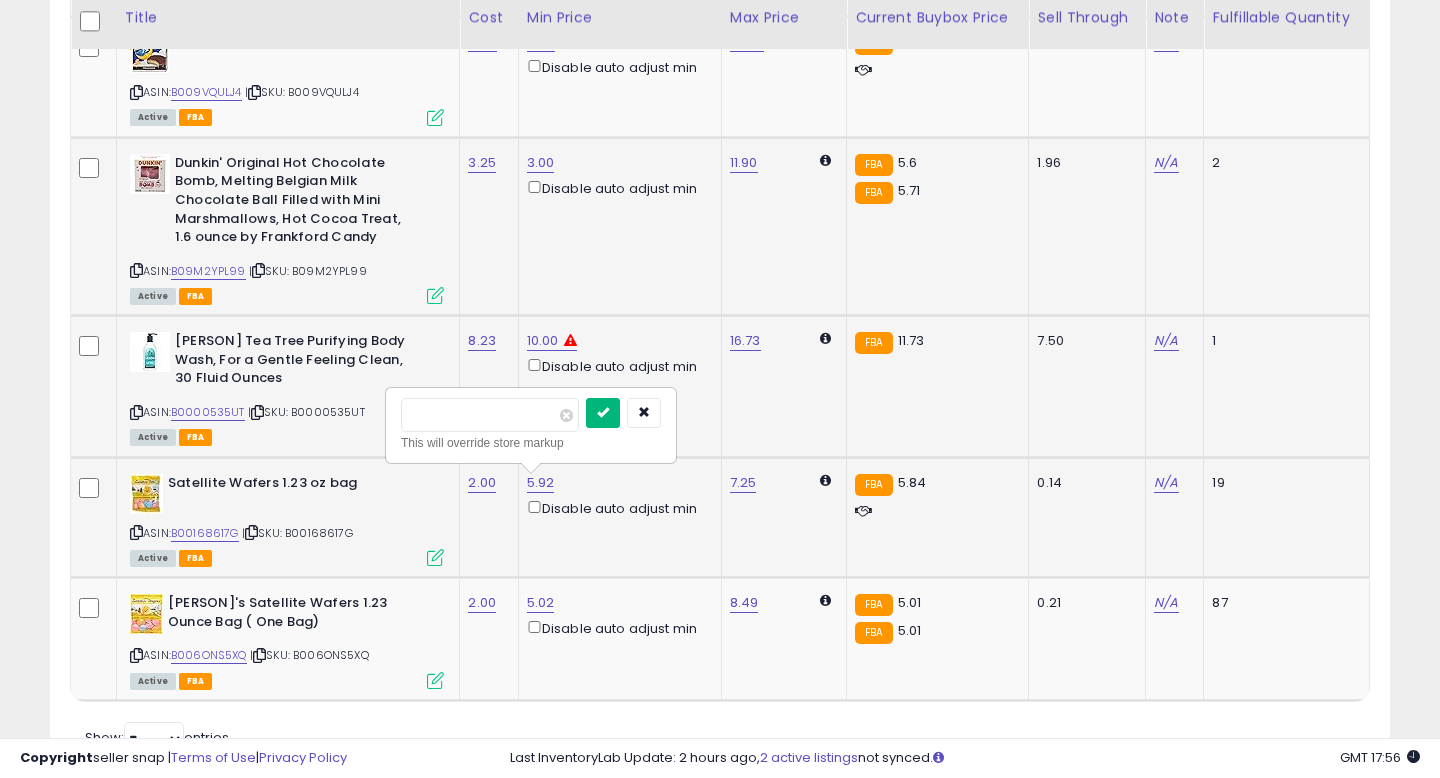type on "*" 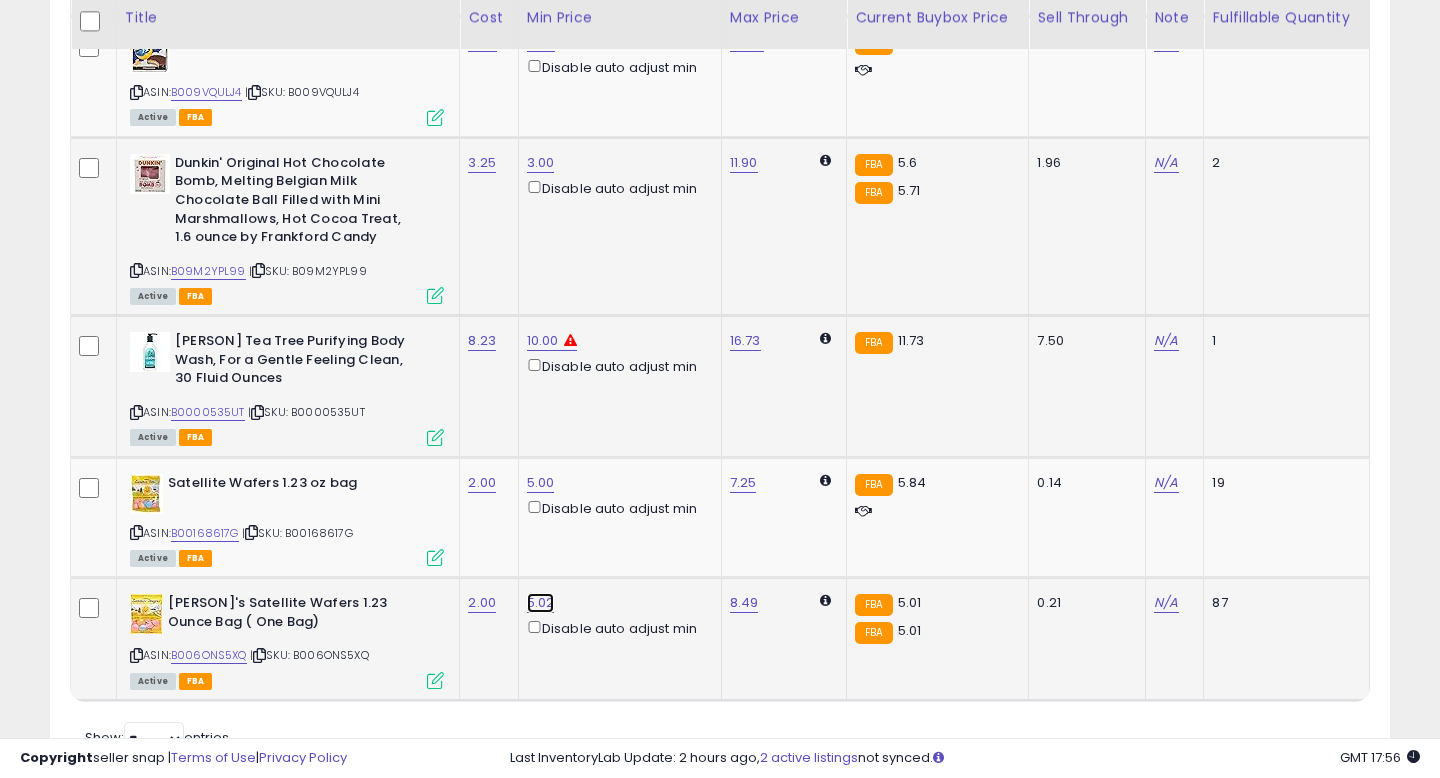 click on "5.02" at bounding box center (541, -222) 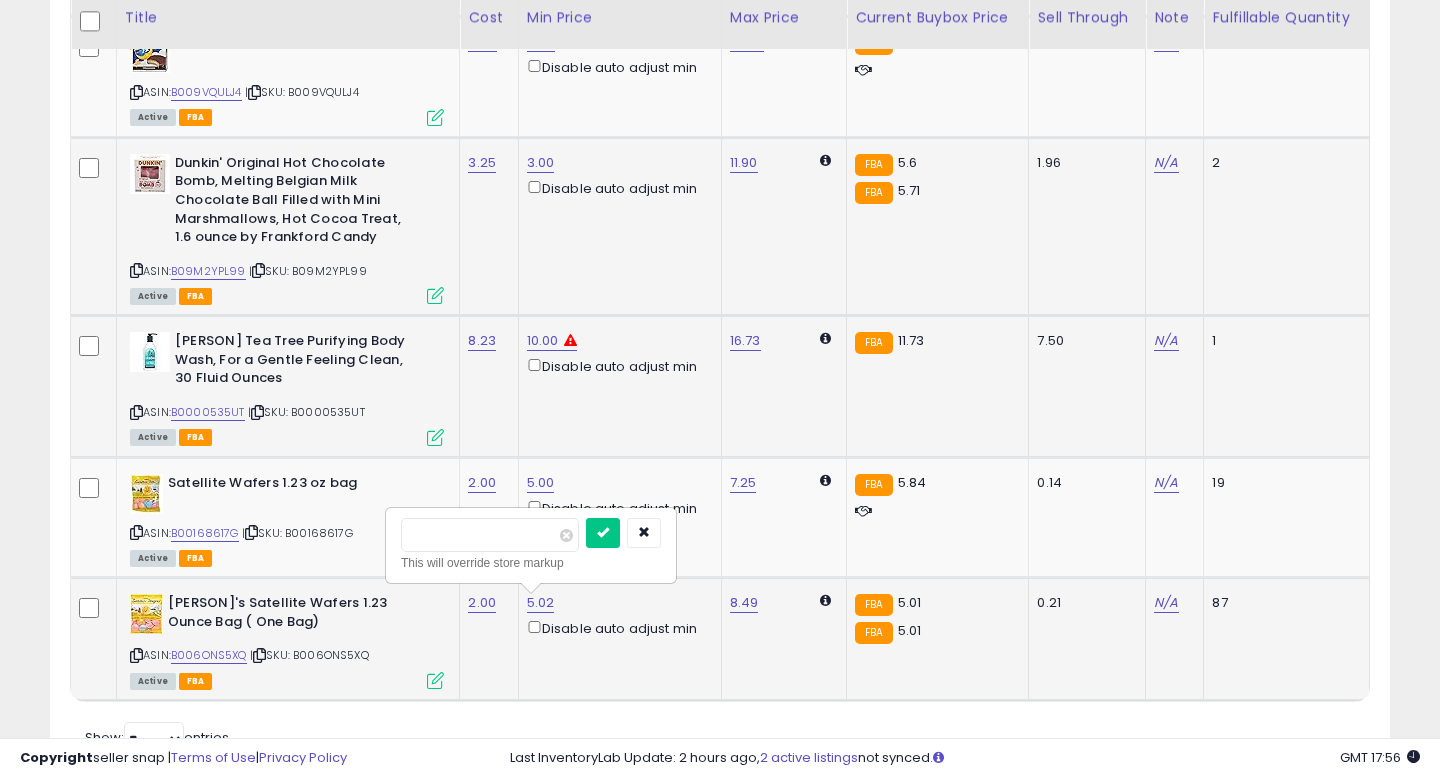click on "****" at bounding box center [490, 535] 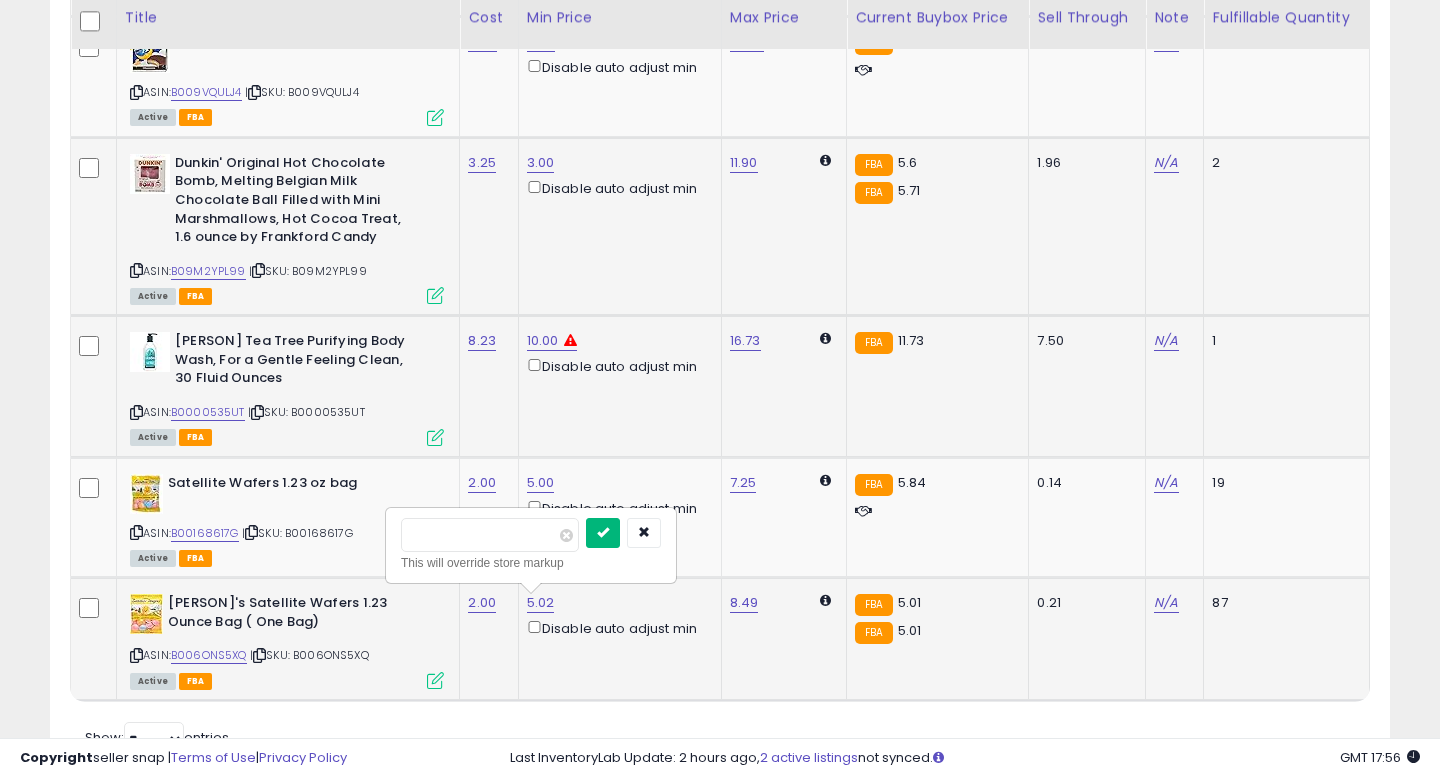 type on "*" 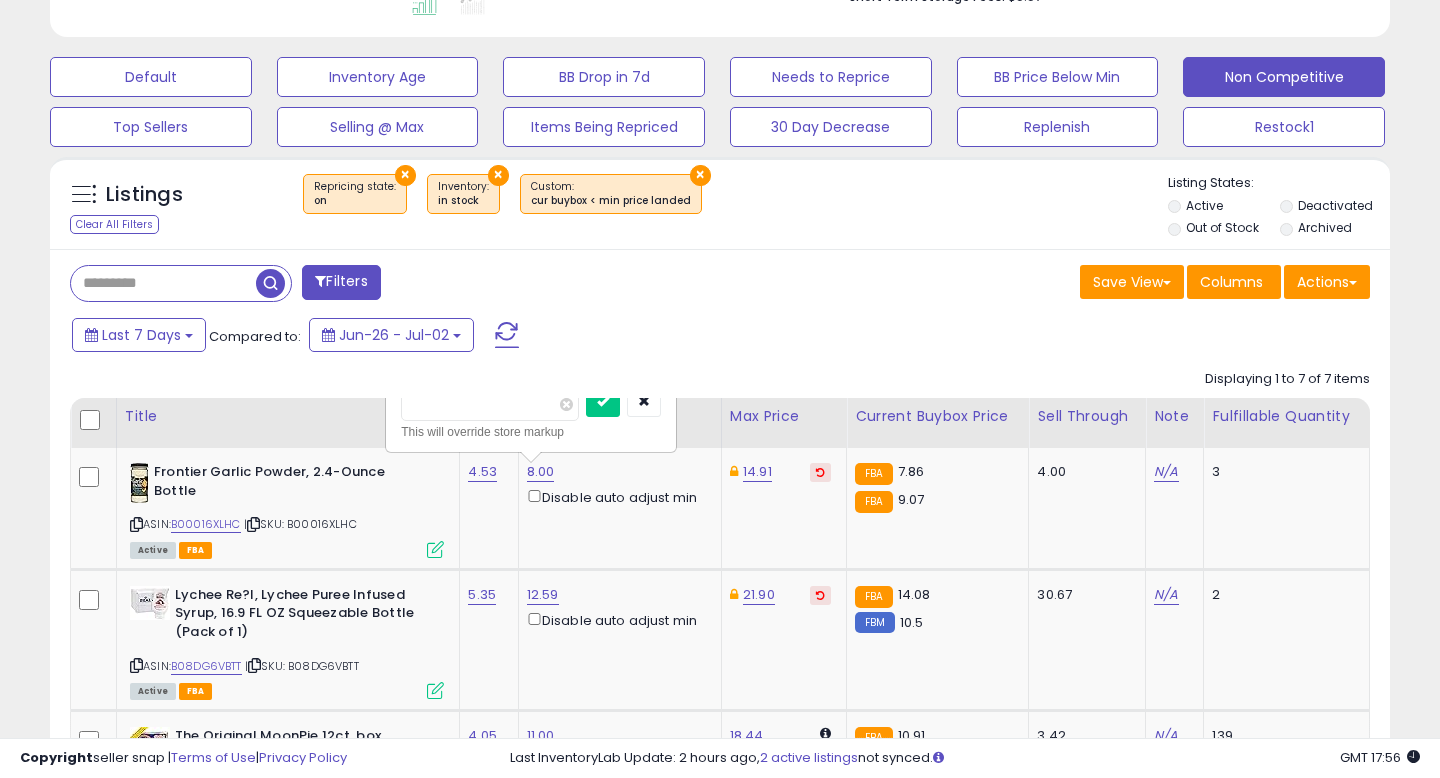 scroll, scrollTop: 0, scrollLeft: 0, axis: both 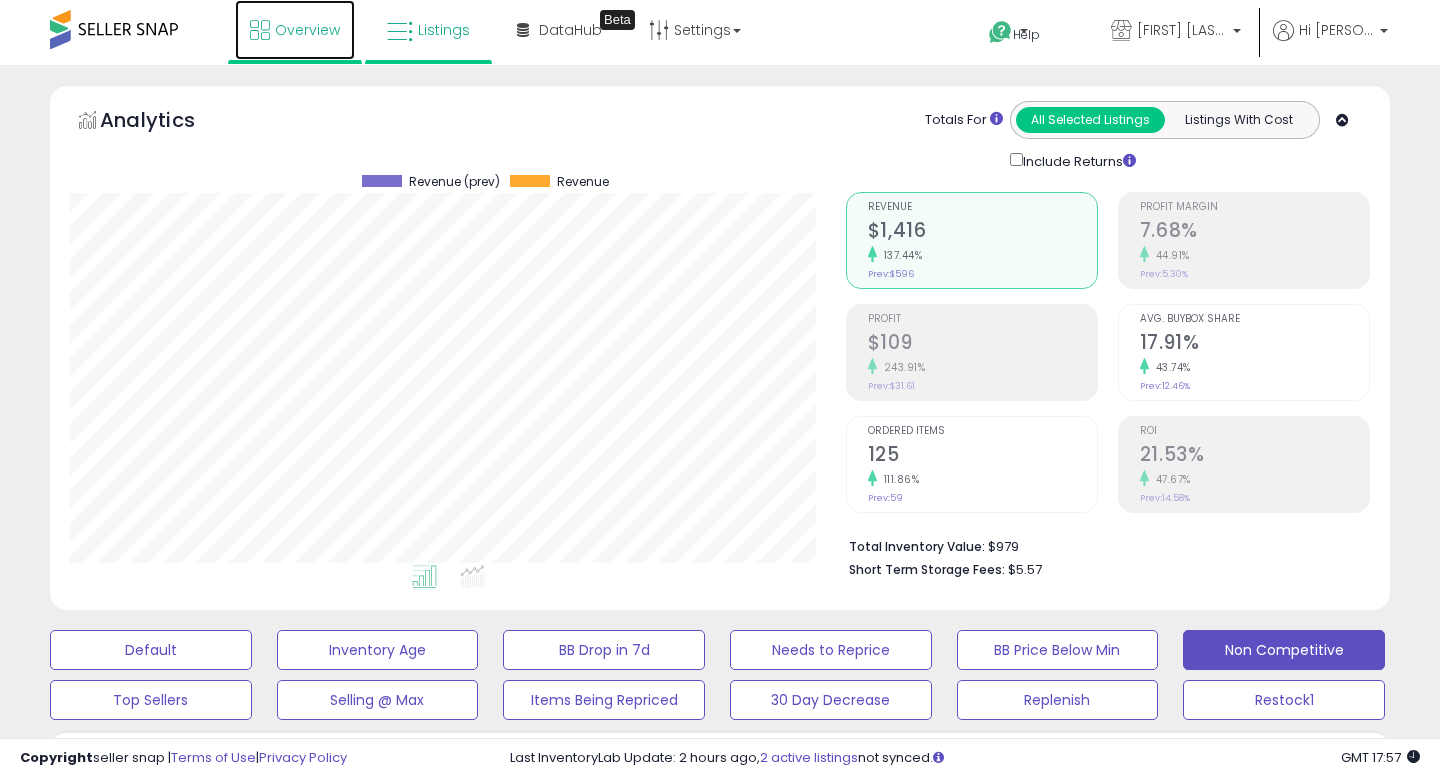 click on "Overview" at bounding box center [295, 30] 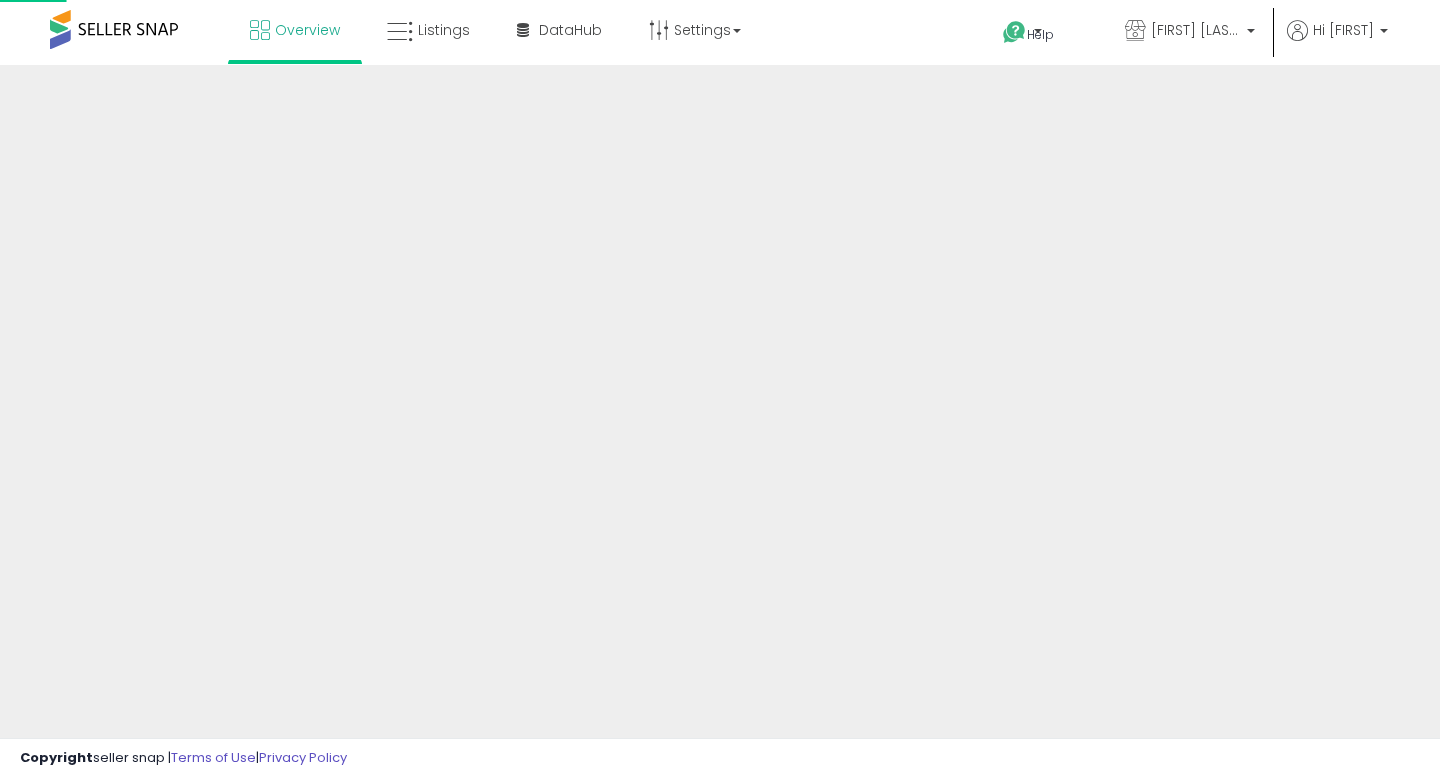 scroll, scrollTop: 0, scrollLeft: 0, axis: both 